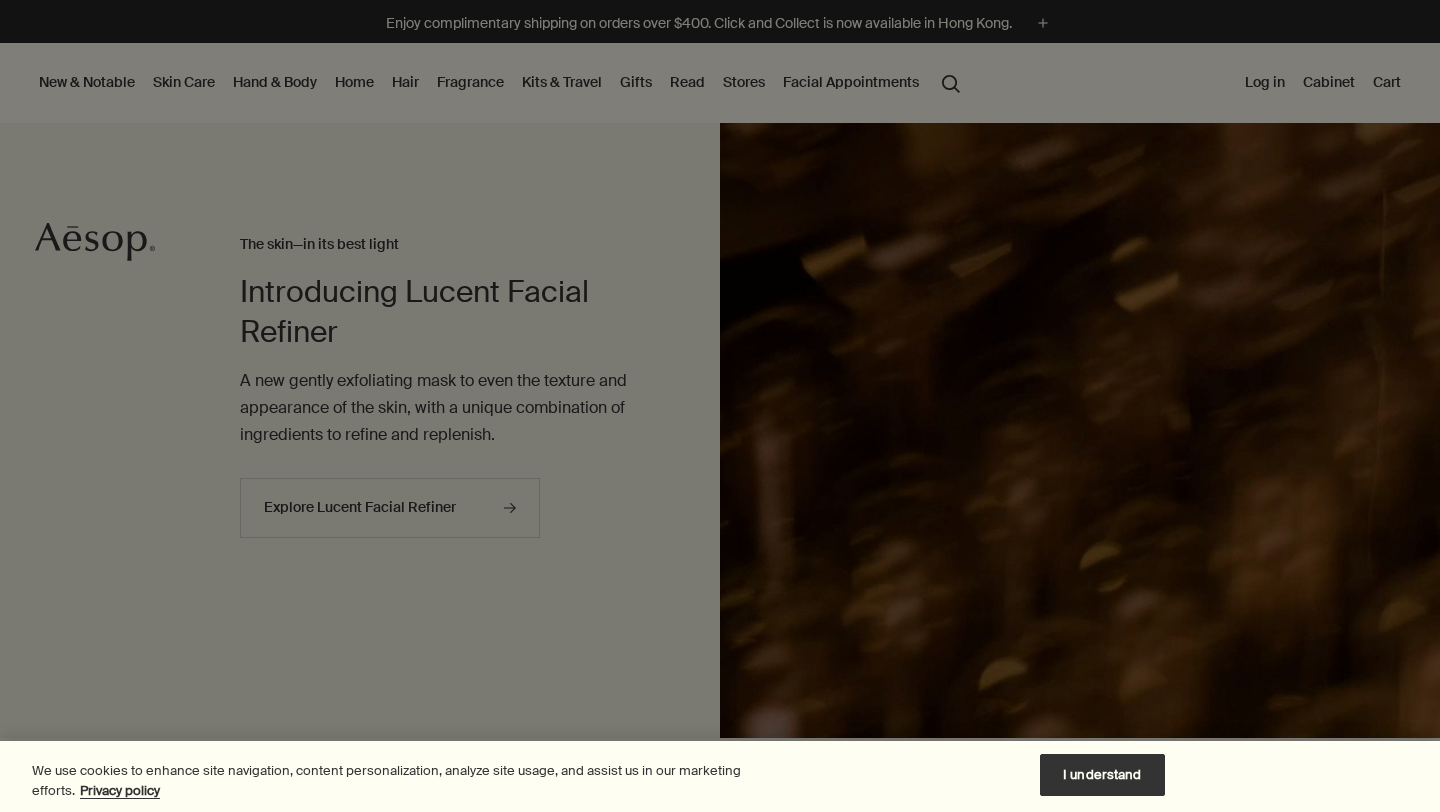scroll, scrollTop: 0, scrollLeft: 0, axis: both 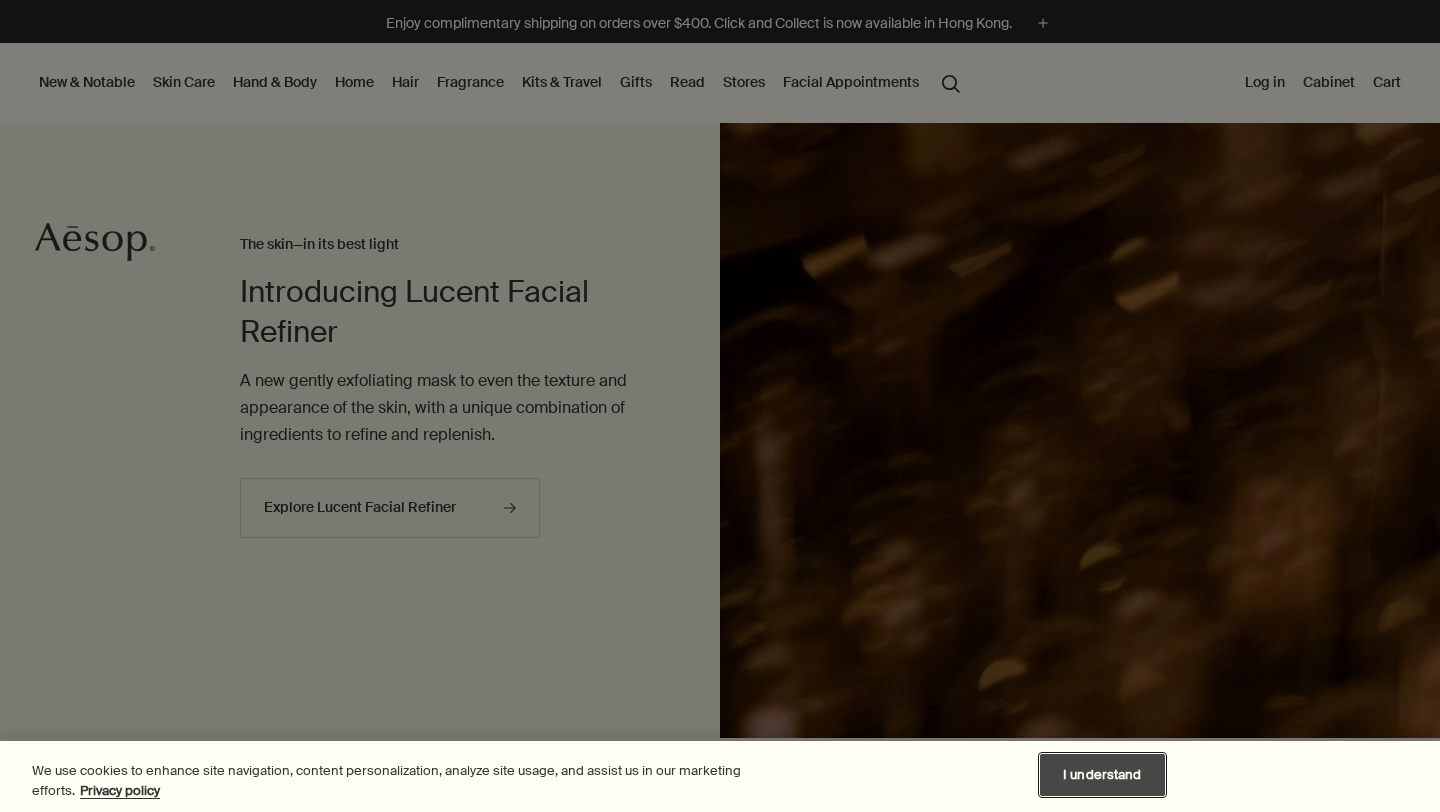 click on "I understand" at bounding box center (1102, 775) 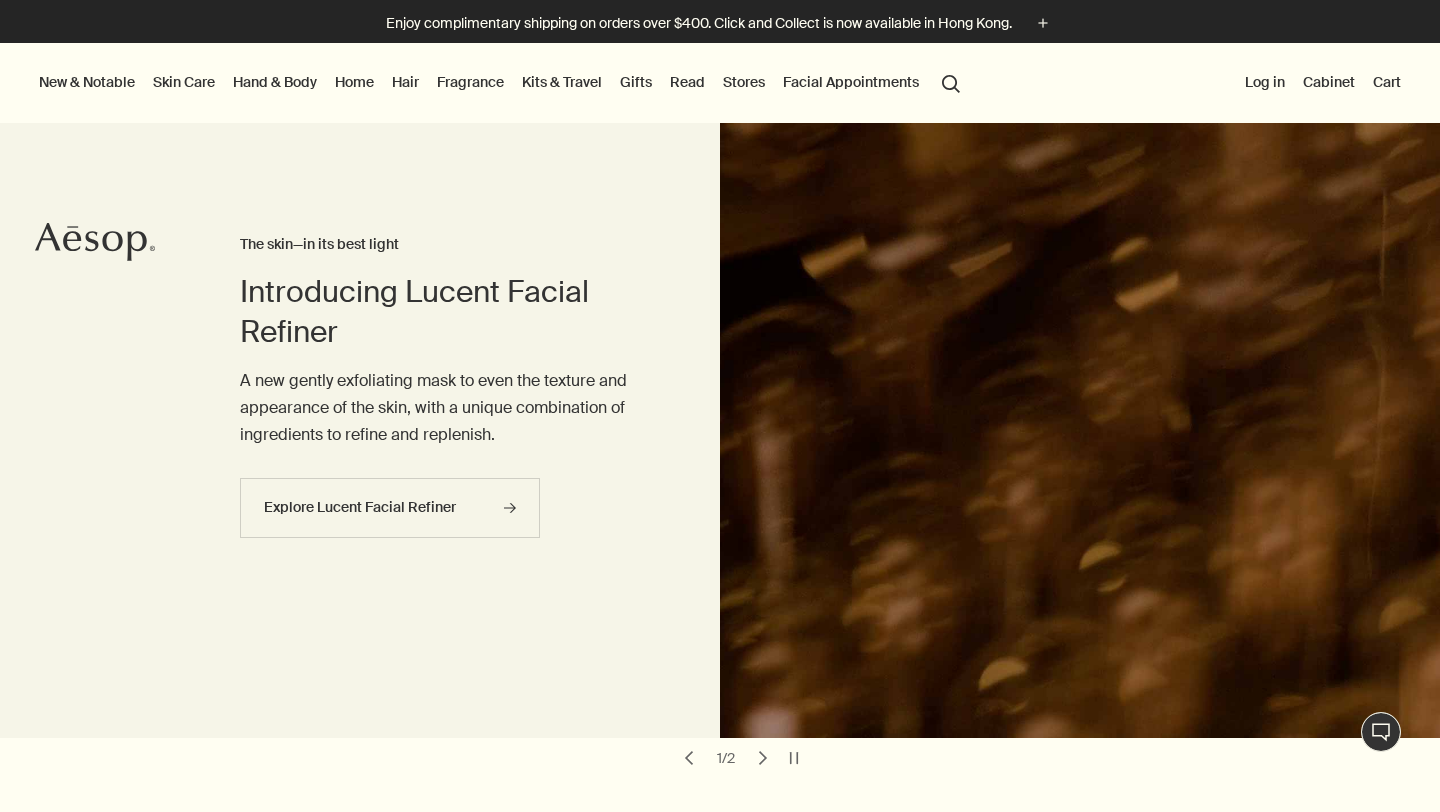 click on "Hand & Body" at bounding box center (275, 82) 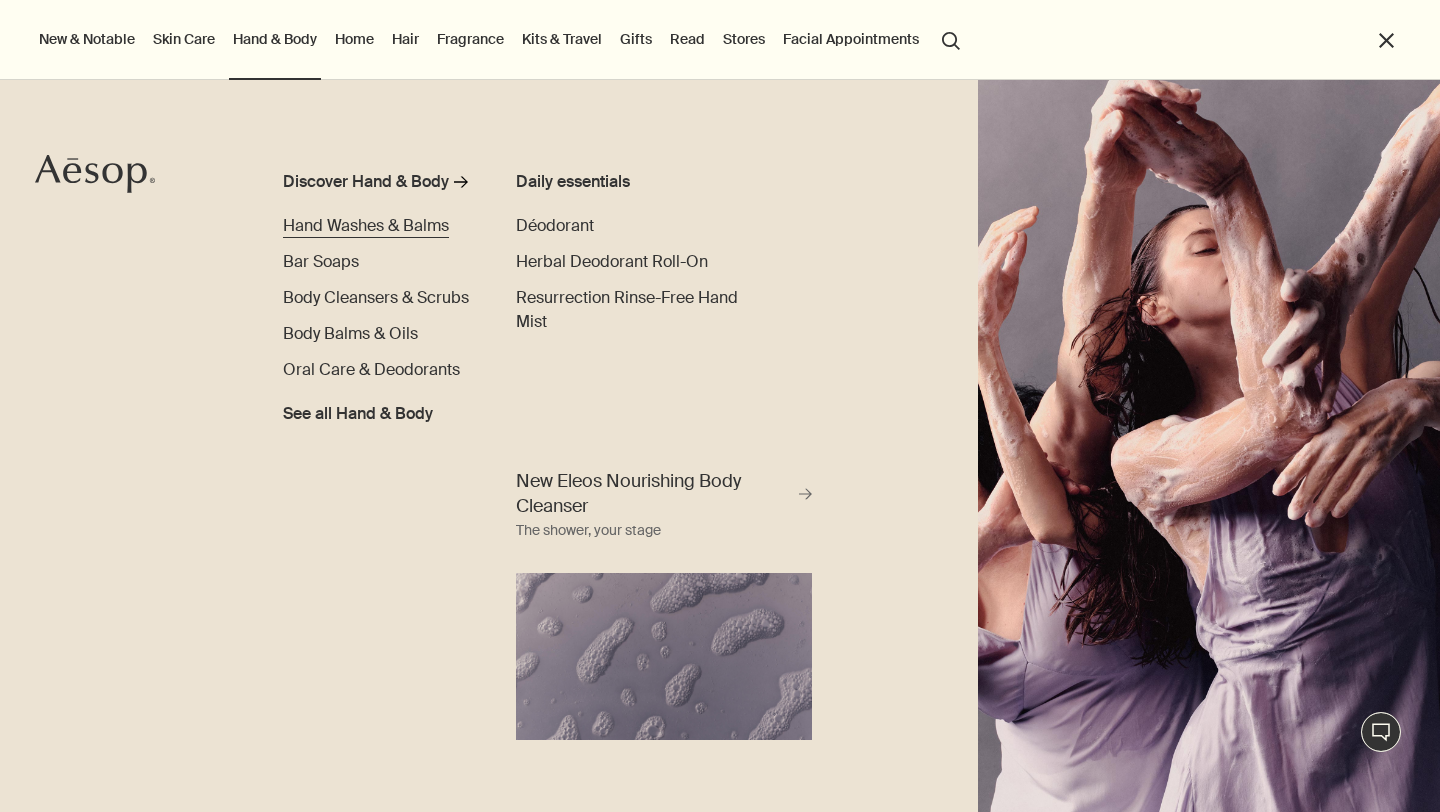 click on "Hand Washes & Balms" at bounding box center [366, 225] 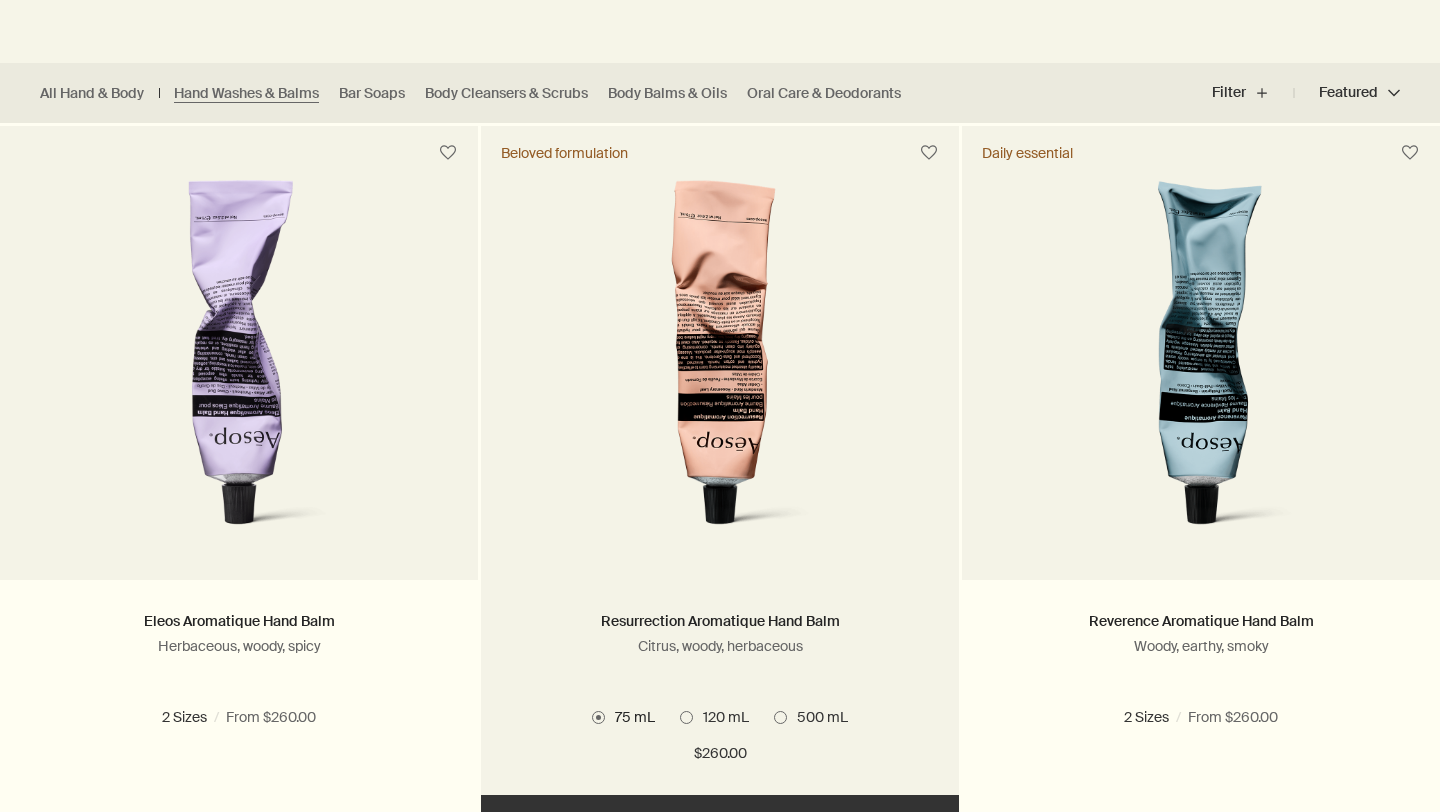 scroll, scrollTop: 510, scrollLeft: 0, axis: vertical 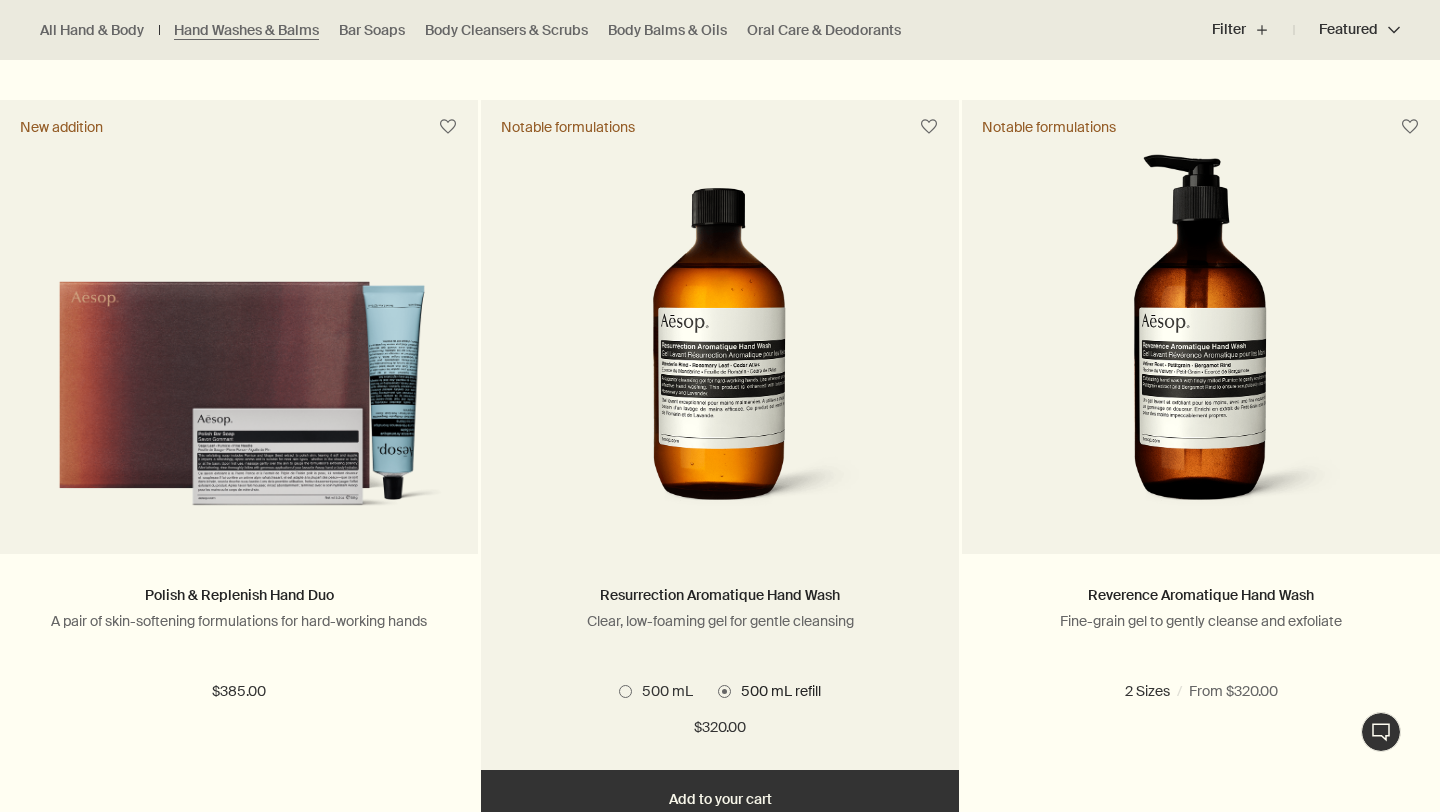 click at bounding box center [625, 691] 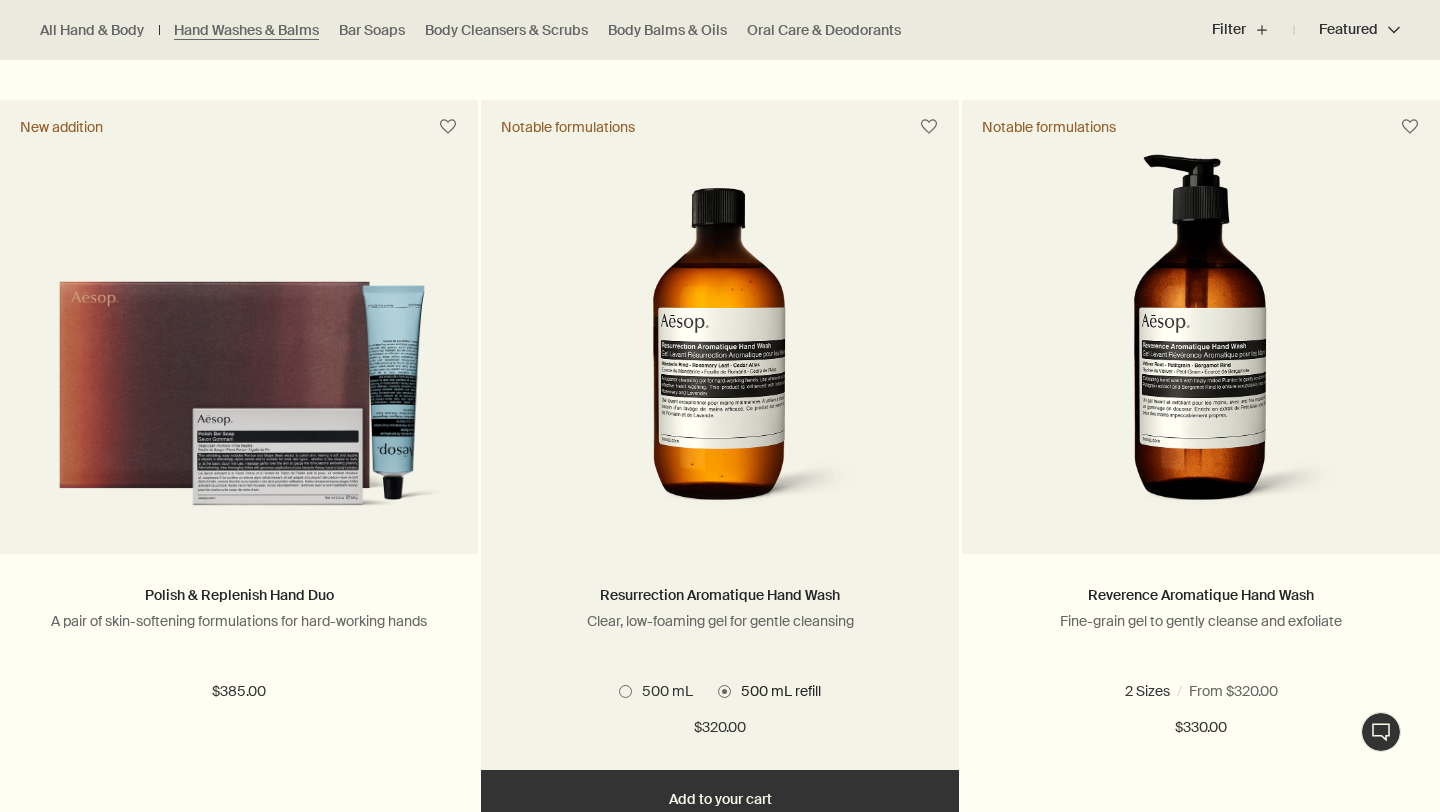 click on "500 mL" at bounding box center (619, 1956) 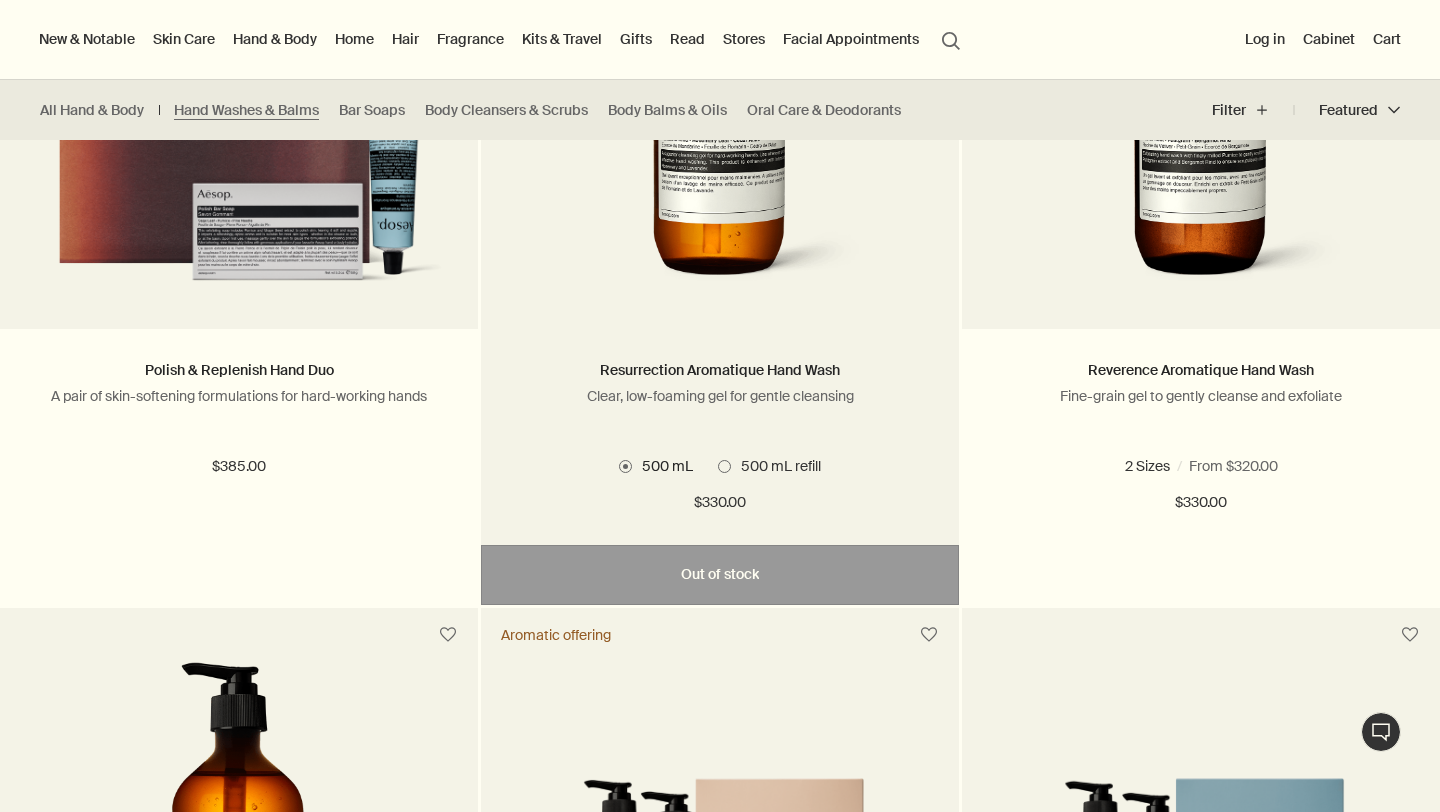 scroll, scrollTop: 921, scrollLeft: 0, axis: vertical 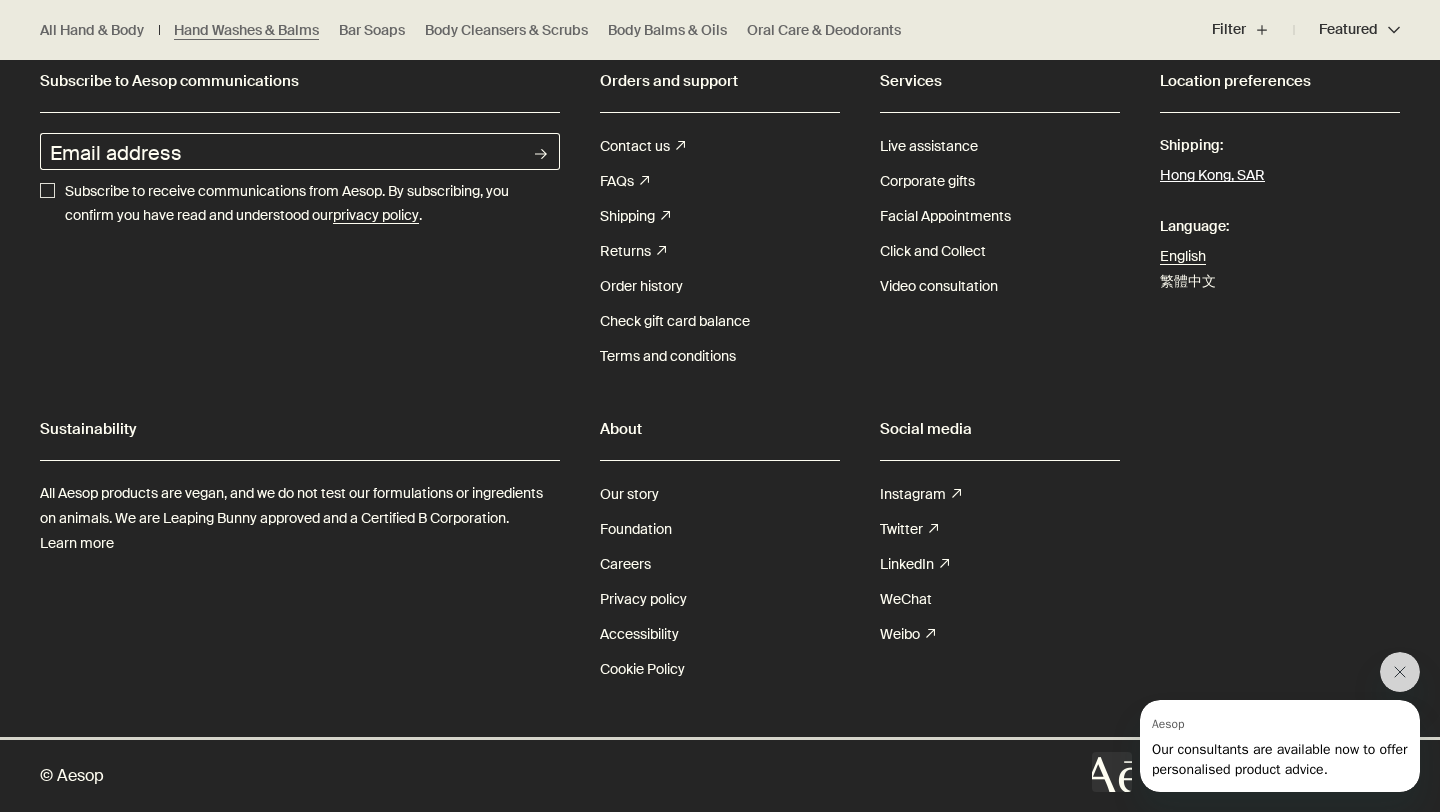 click on "Hong Kong, SAR" at bounding box center (1212, 176) 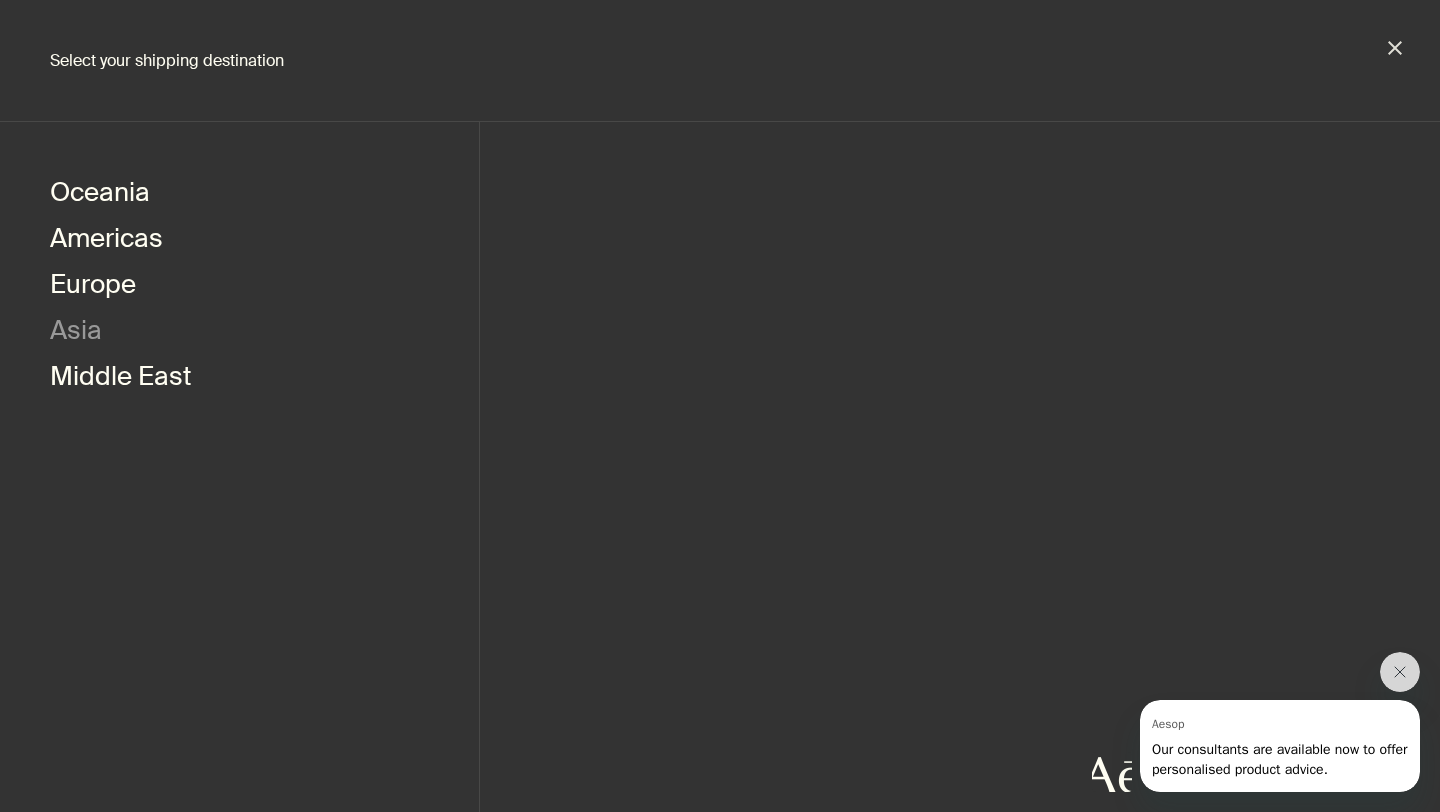 click on "Asia" at bounding box center (76, 333) 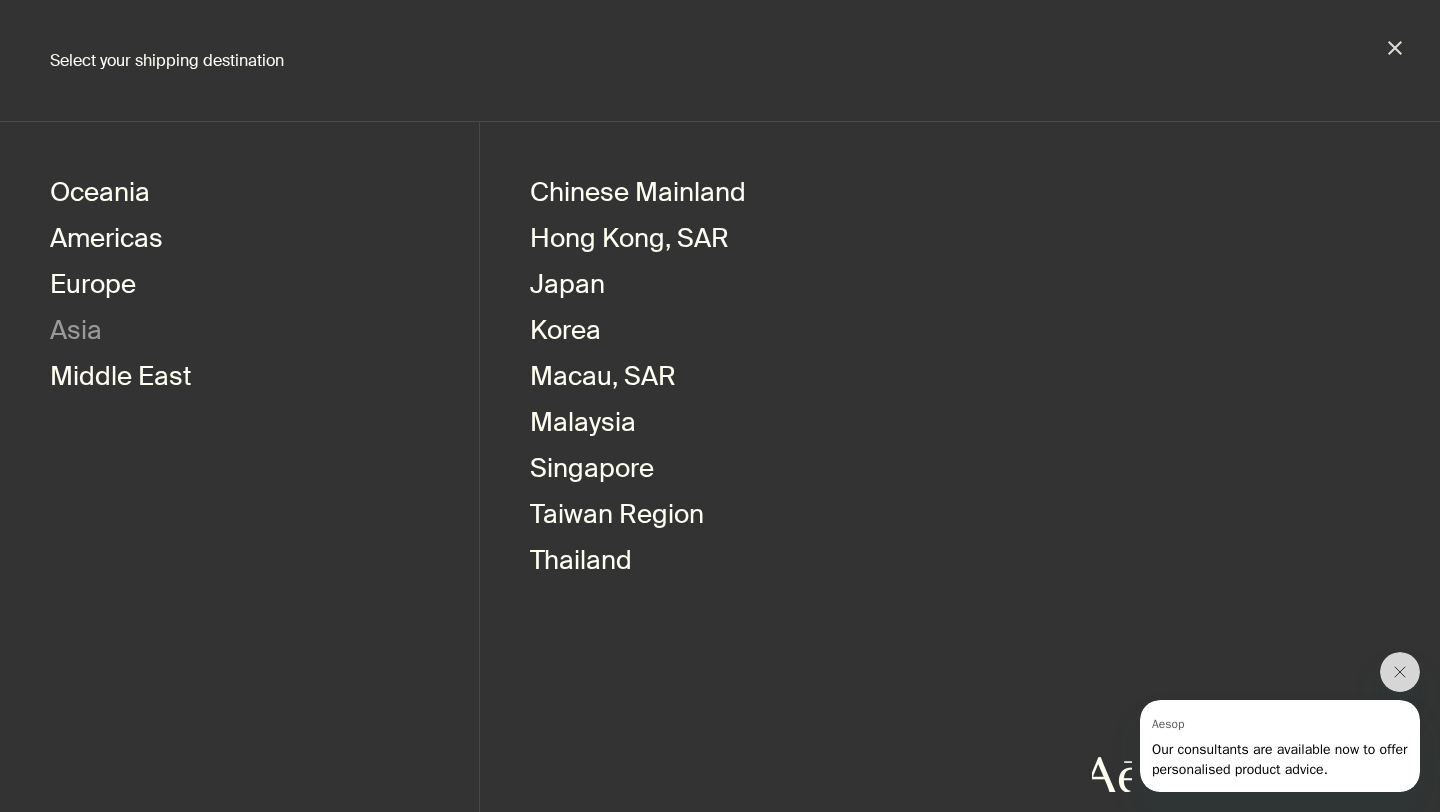 click on "Europe" at bounding box center [239, 287] 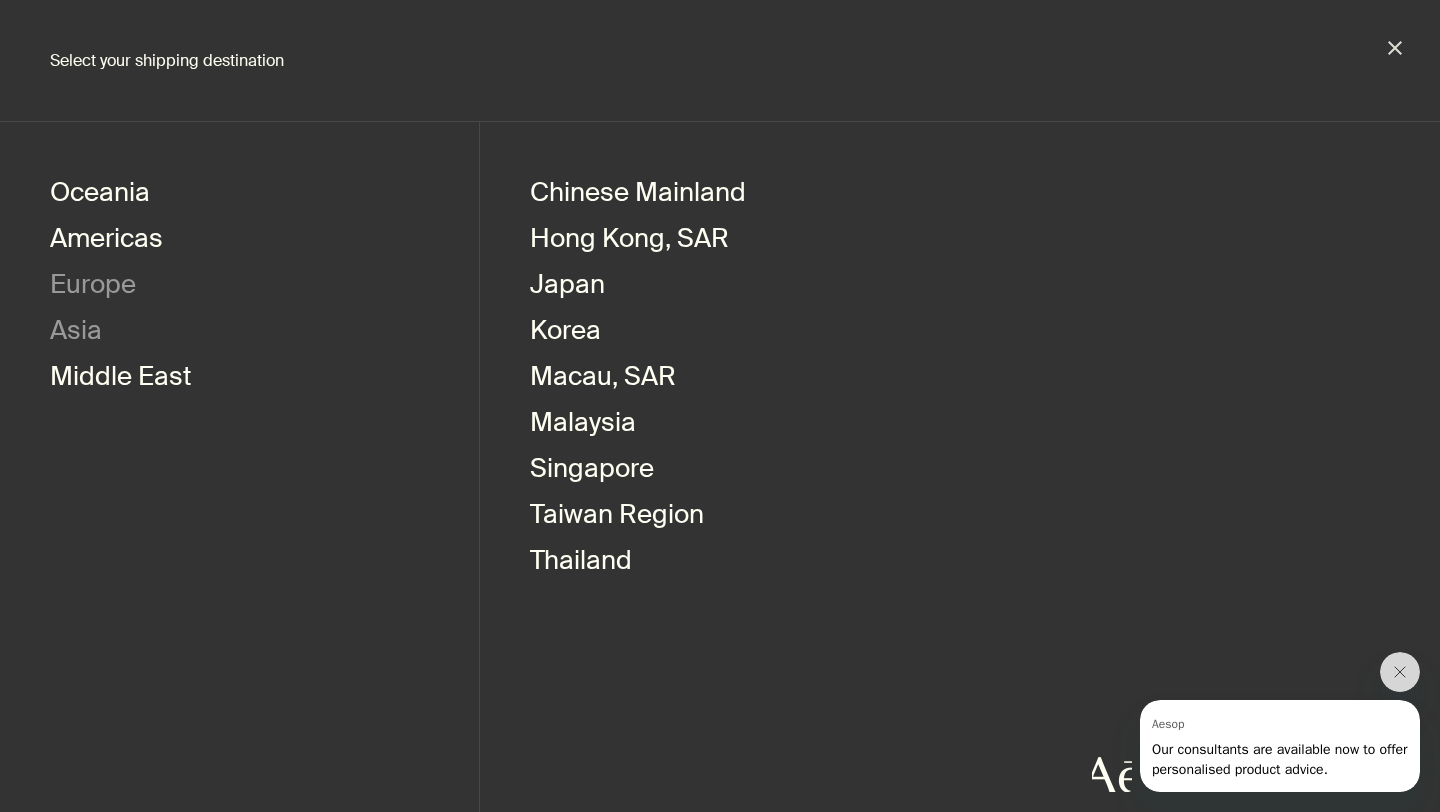 click on "Europe" at bounding box center [93, 287] 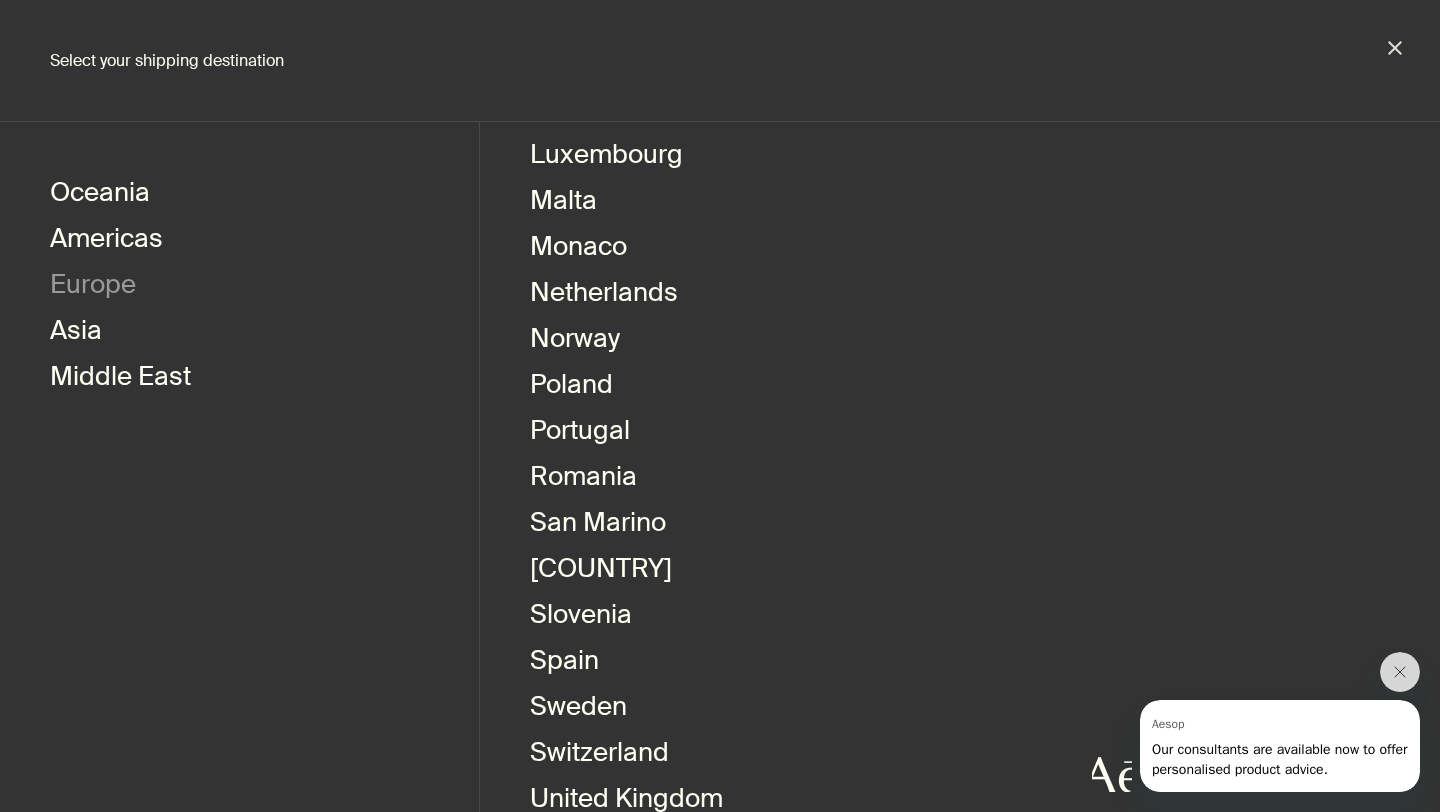 scroll, scrollTop: 975, scrollLeft: 0, axis: vertical 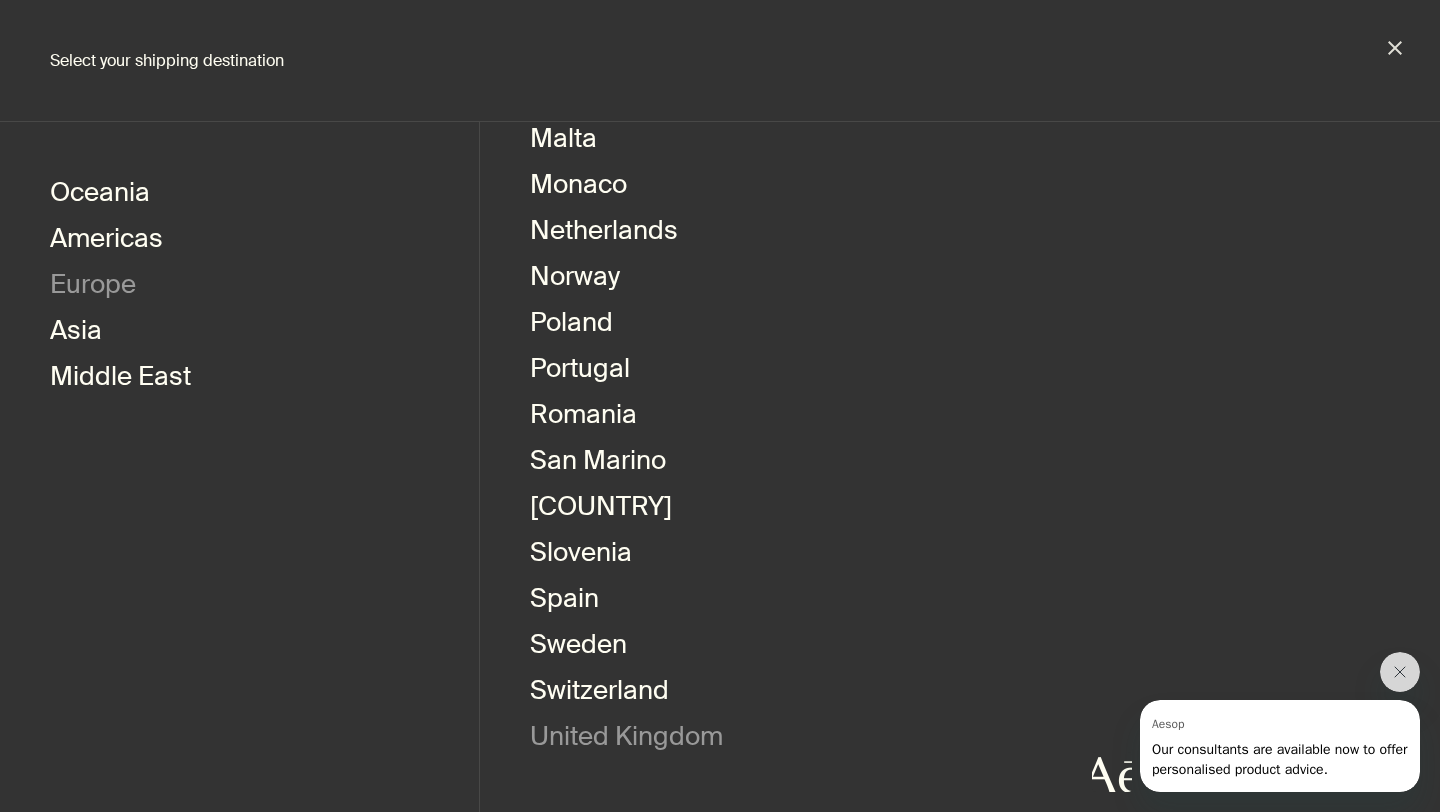 click on "United Kingdom" at bounding box center [626, 739] 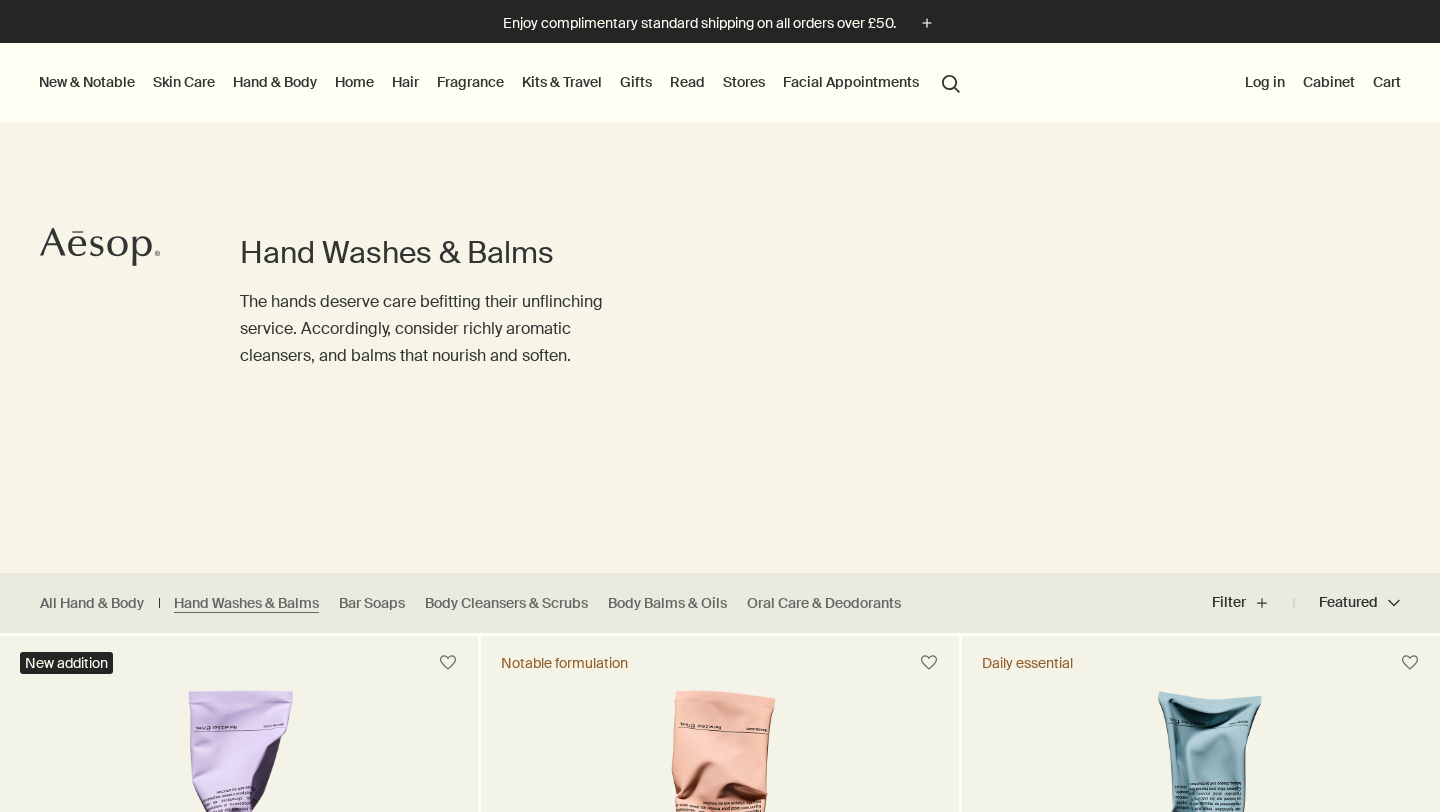 scroll, scrollTop: 0, scrollLeft: 0, axis: both 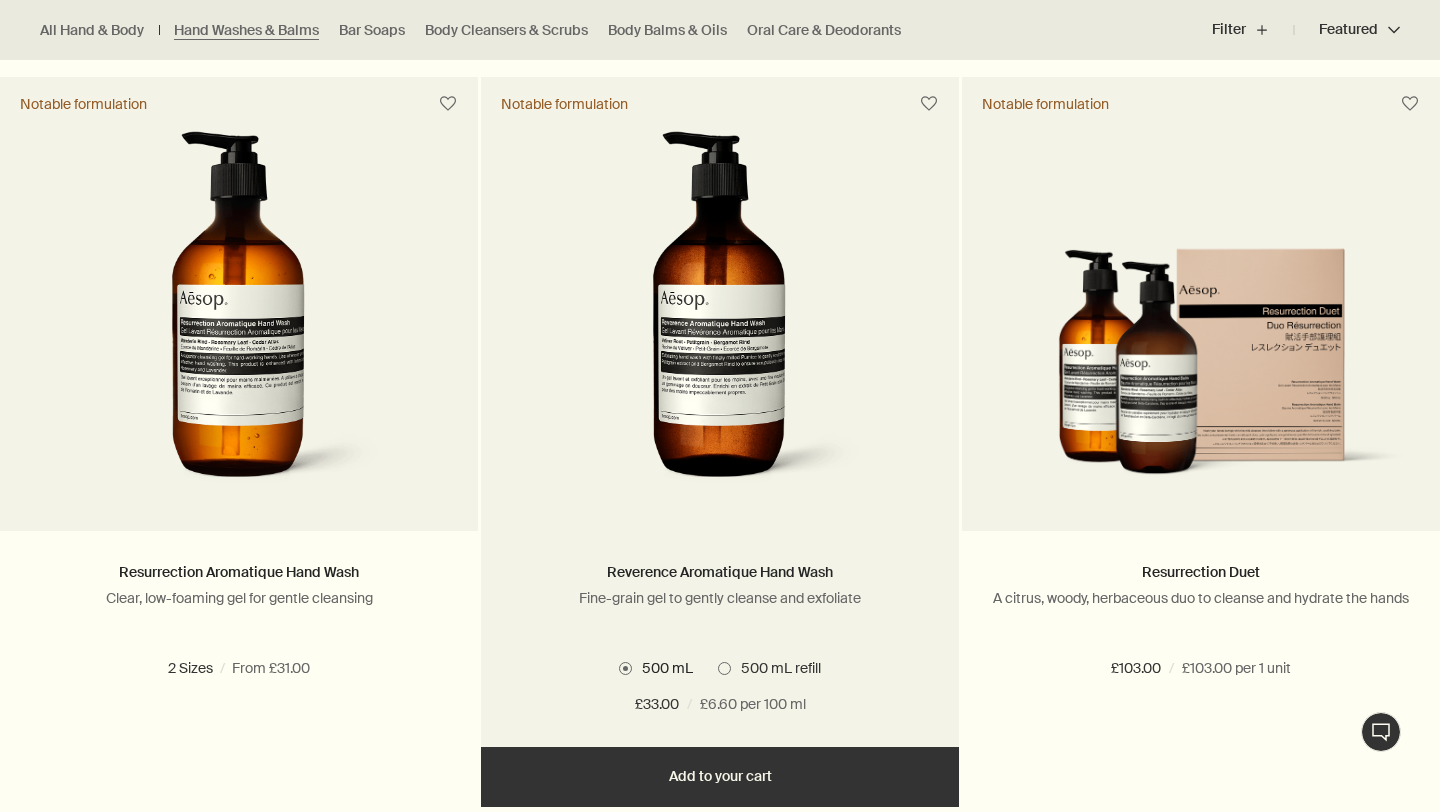 click at bounding box center (724, 668) 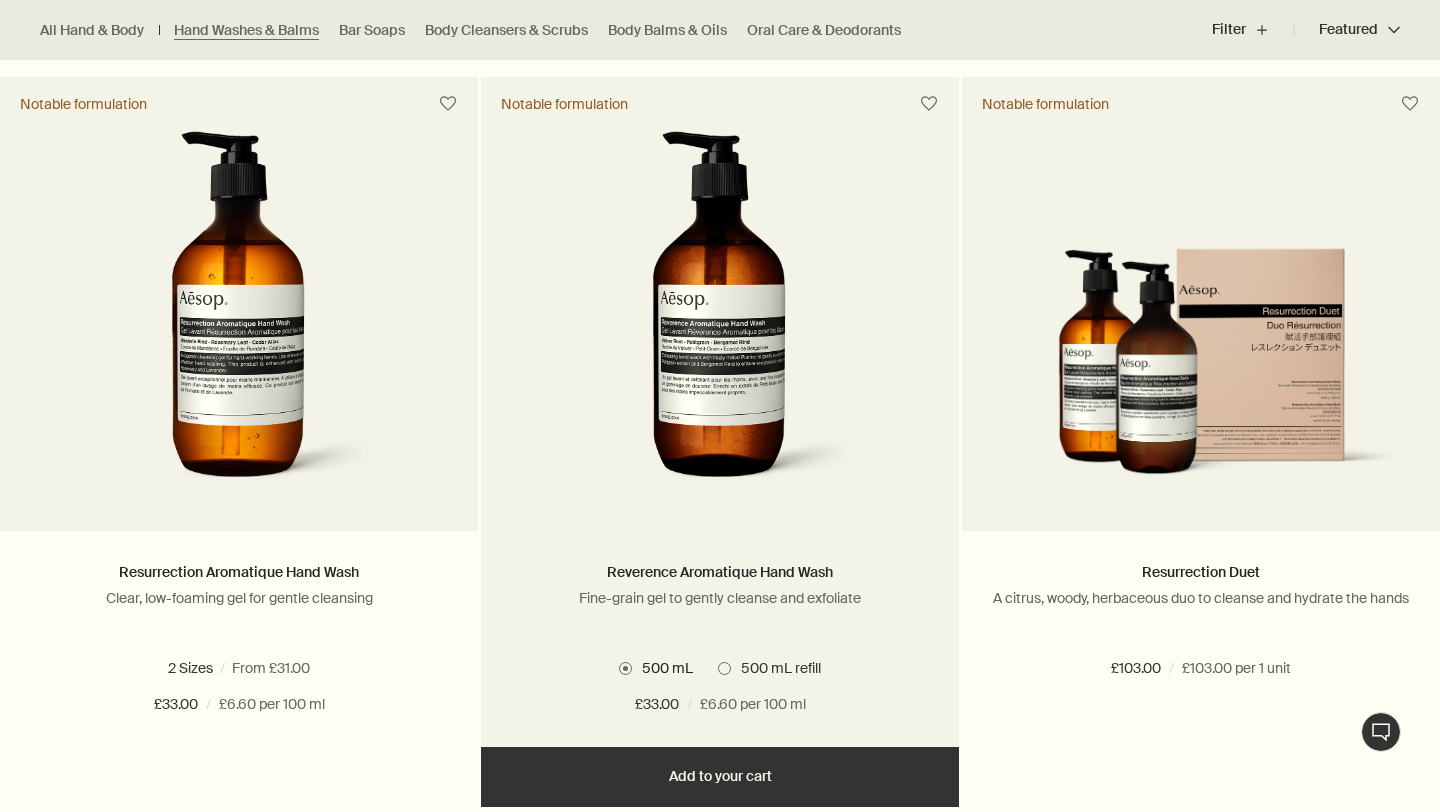 click on "500 mL refill" at bounding box center (718, 1956) 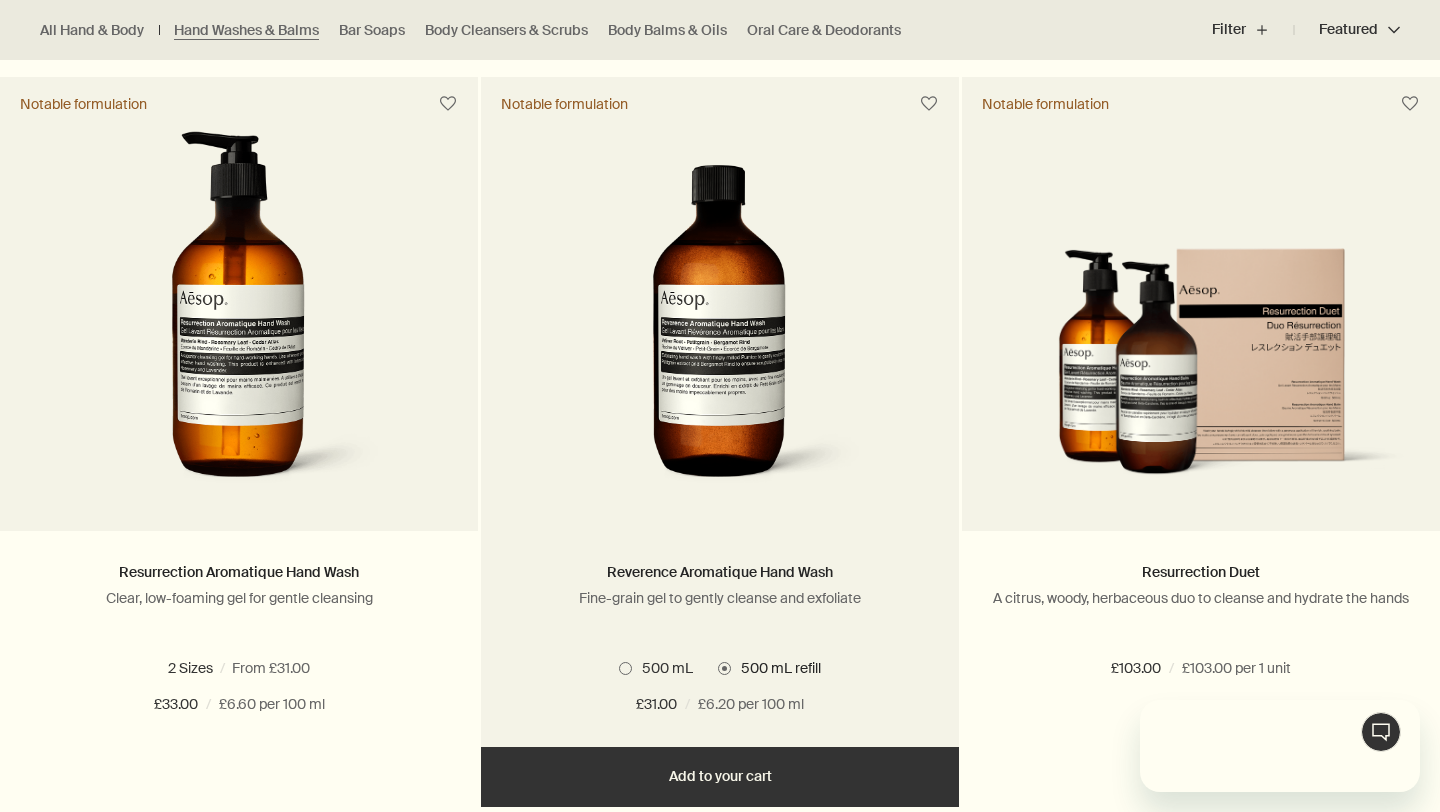 scroll, scrollTop: 0, scrollLeft: 0, axis: both 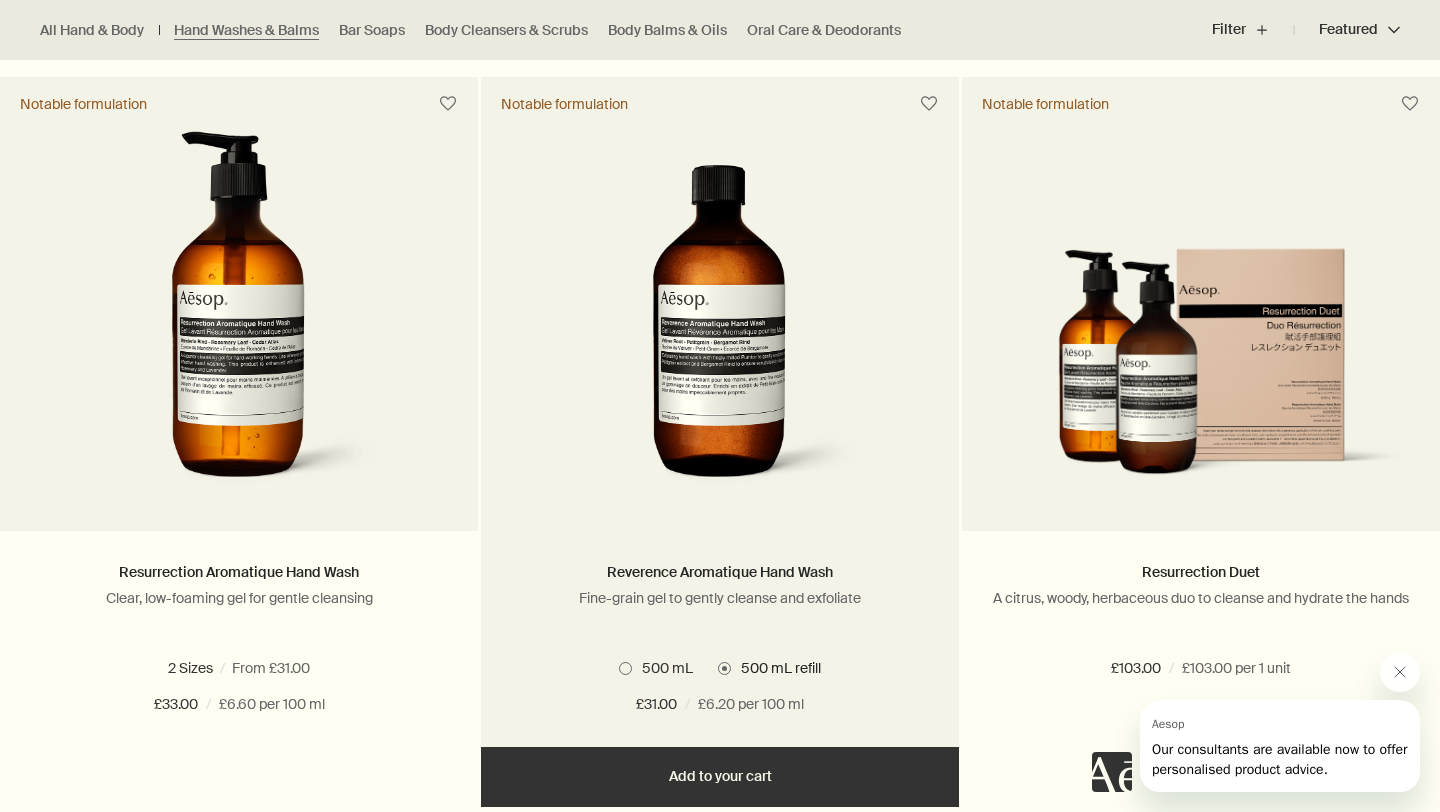 click on "500 mL" at bounding box center [662, 668] 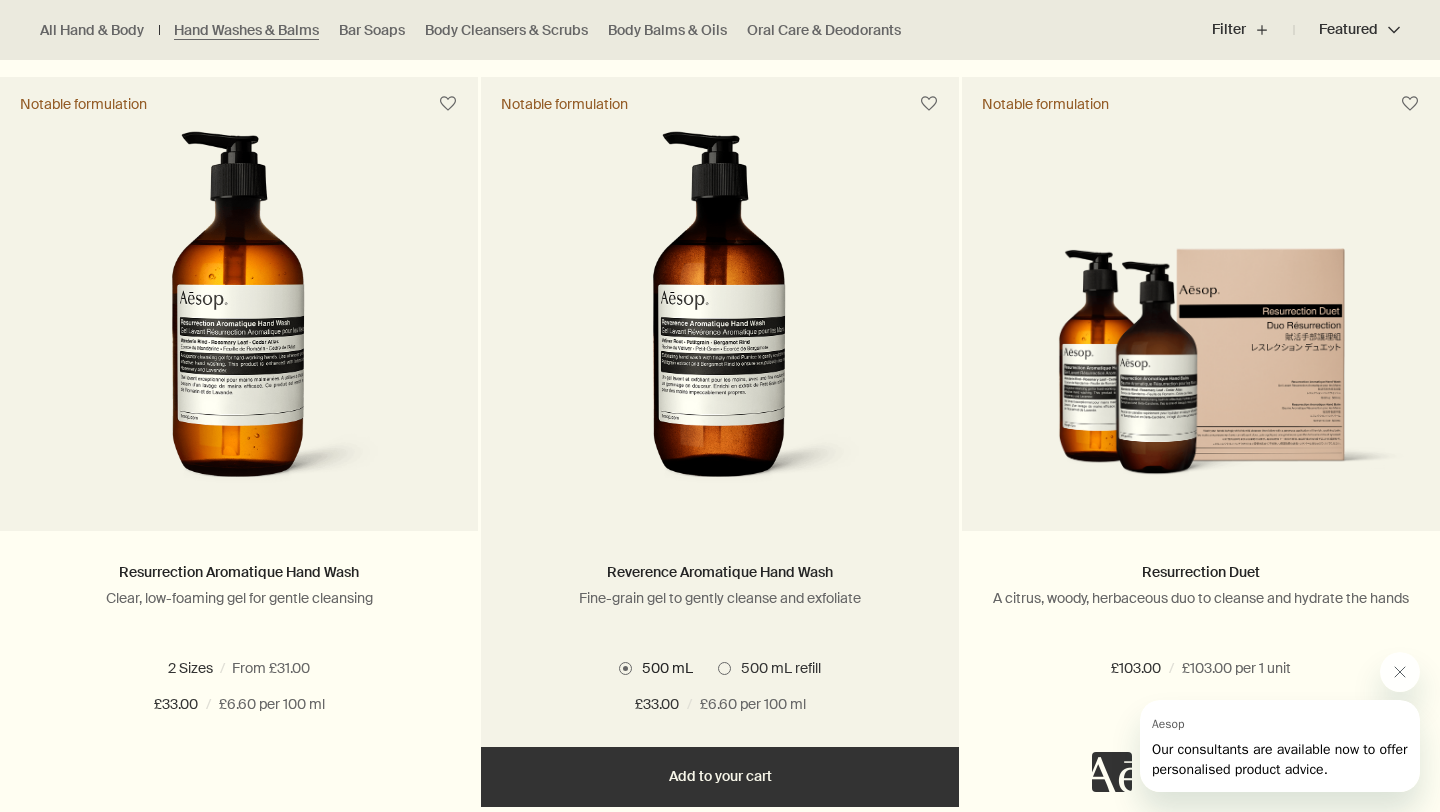click at bounding box center (724, 668) 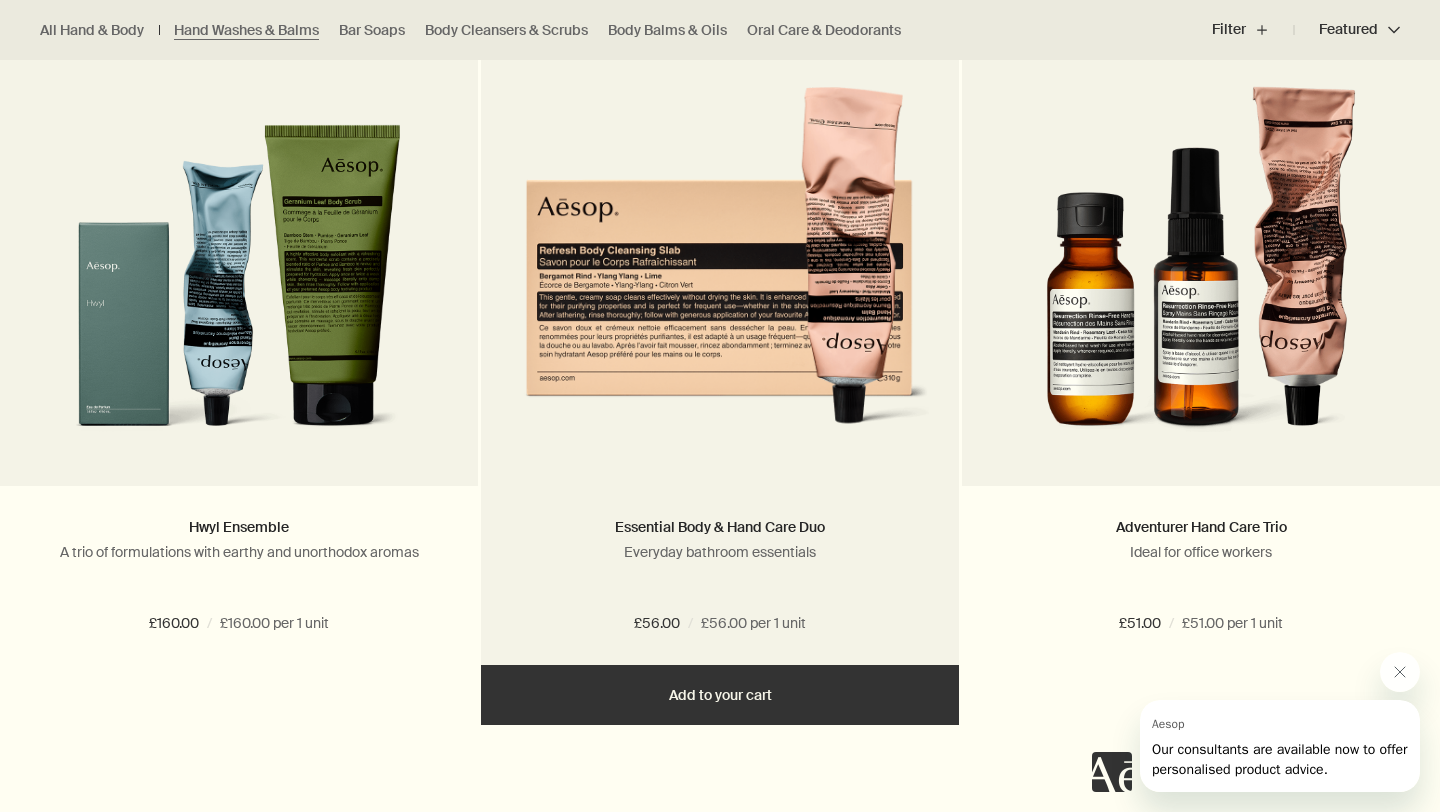 scroll, scrollTop: 2782, scrollLeft: 0, axis: vertical 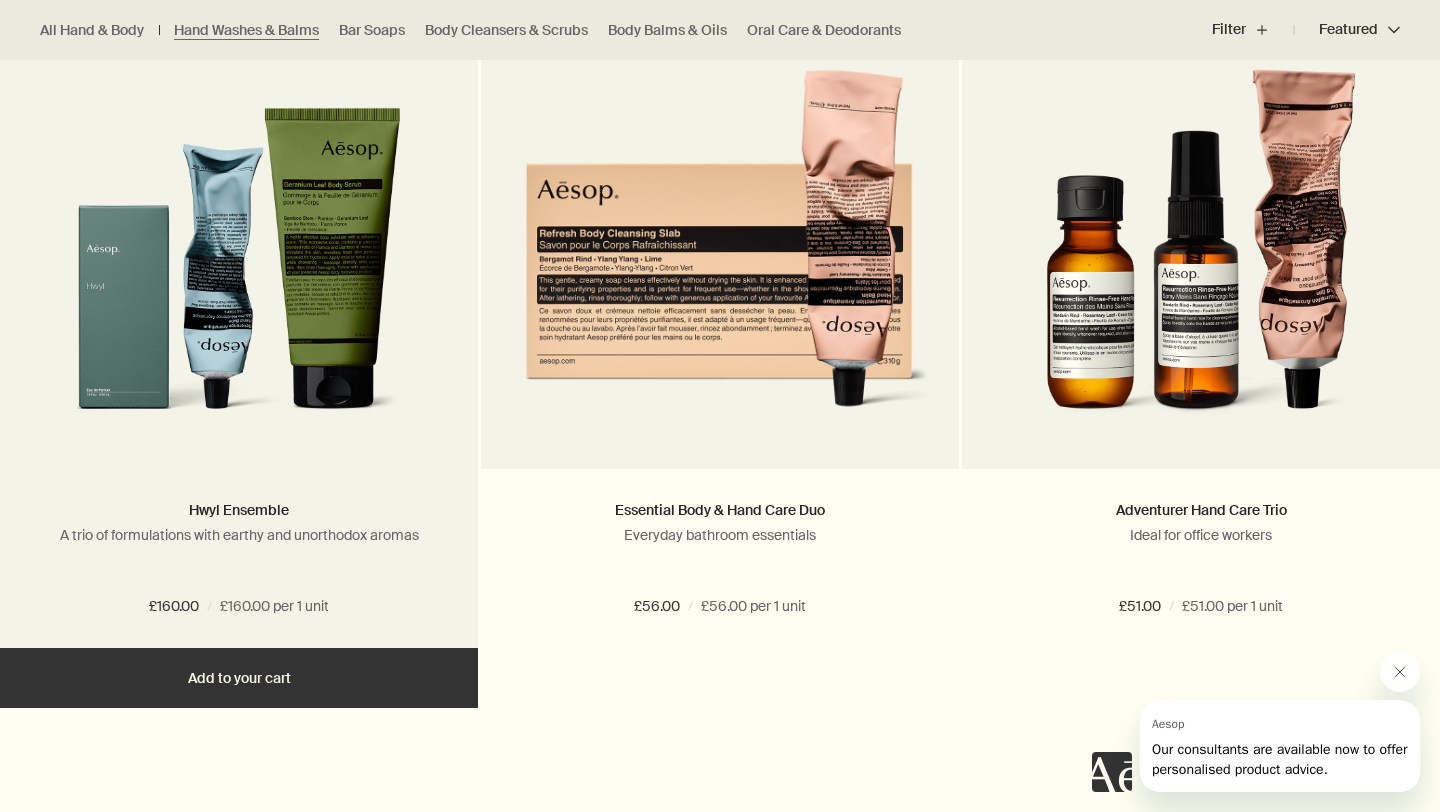 click at bounding box center (239, 254) 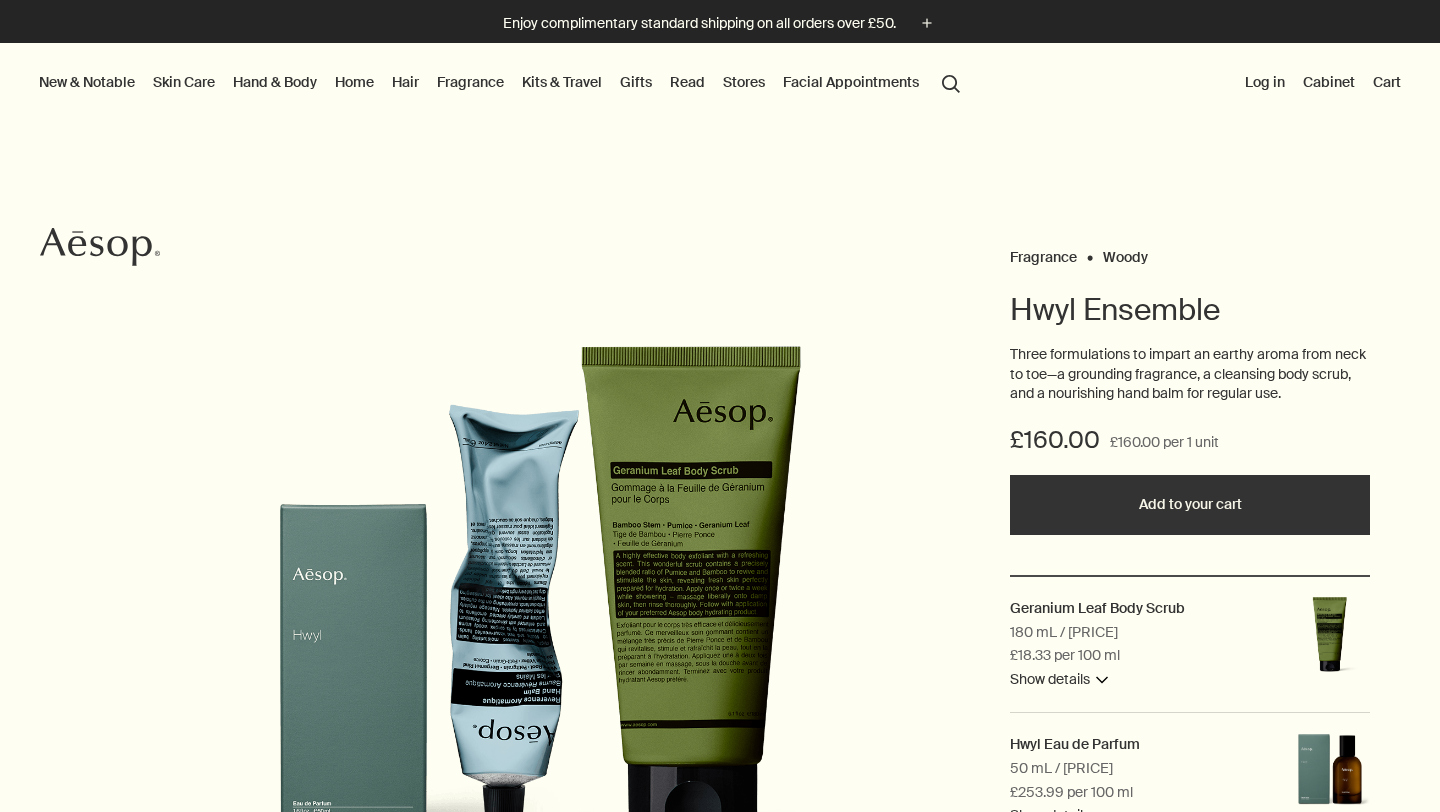 scroll, scrollTop: 0, scrollLeft: 0, axis: both 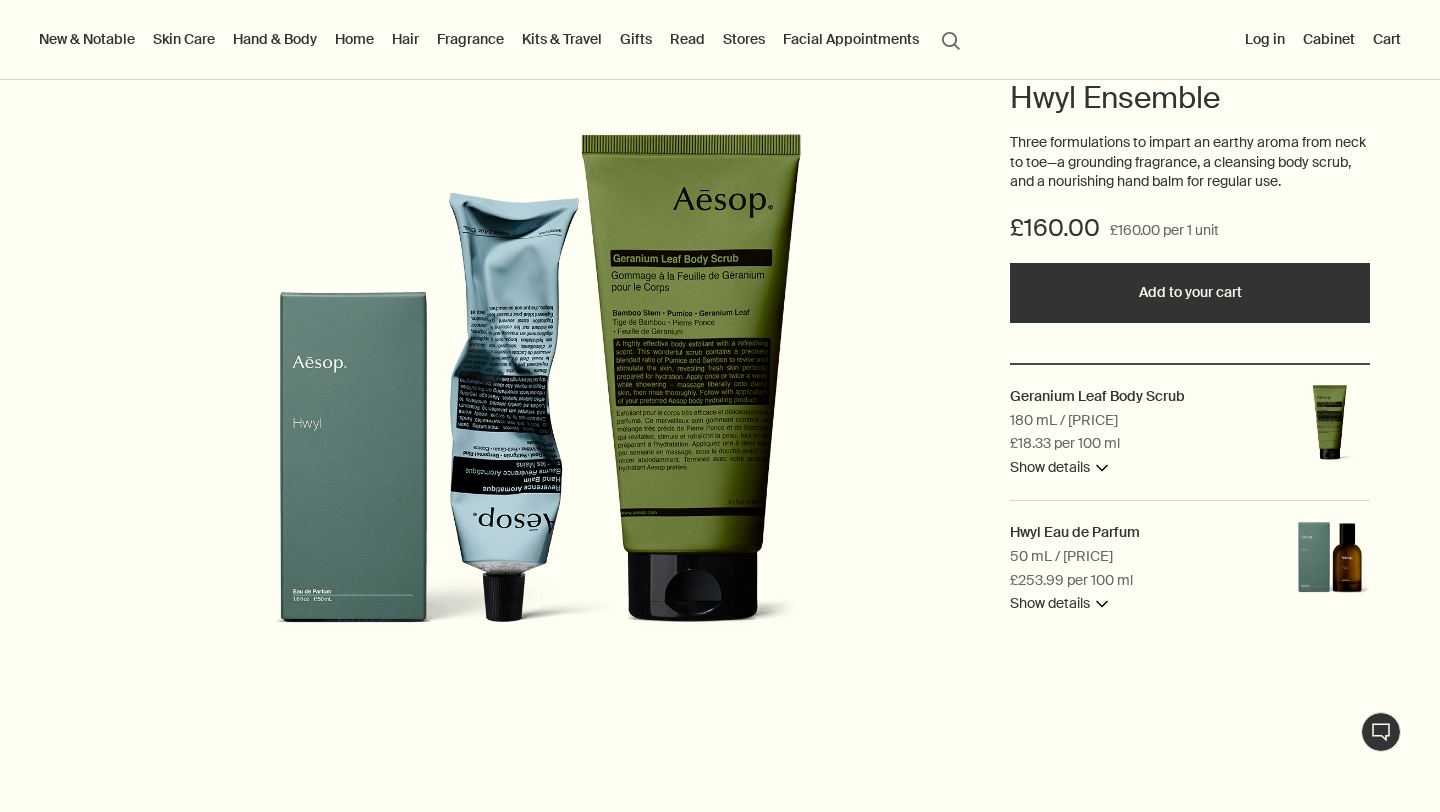 click on "Skin Care" at bounding box center [184, 39] 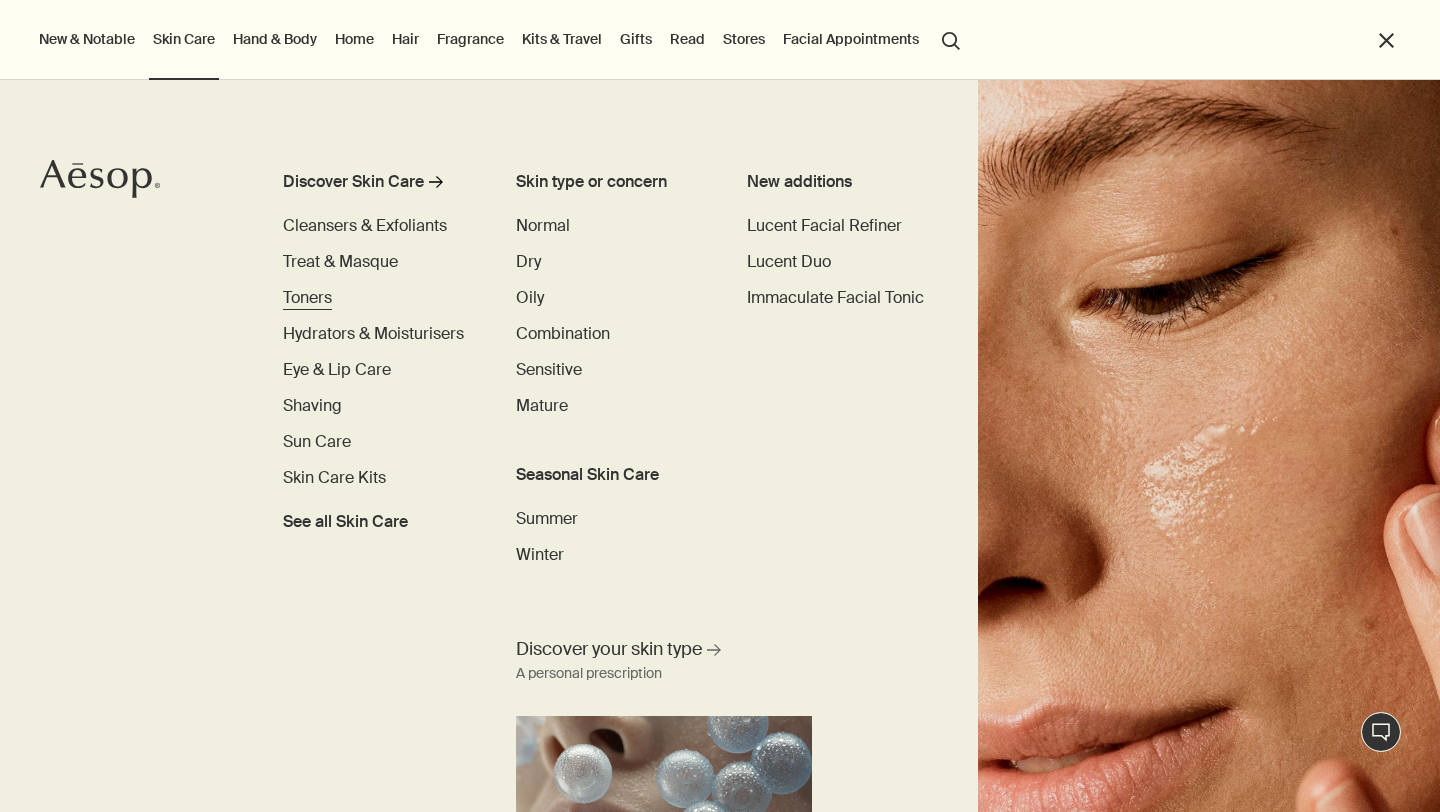click on "Toners" at bounding box center (307, 297) 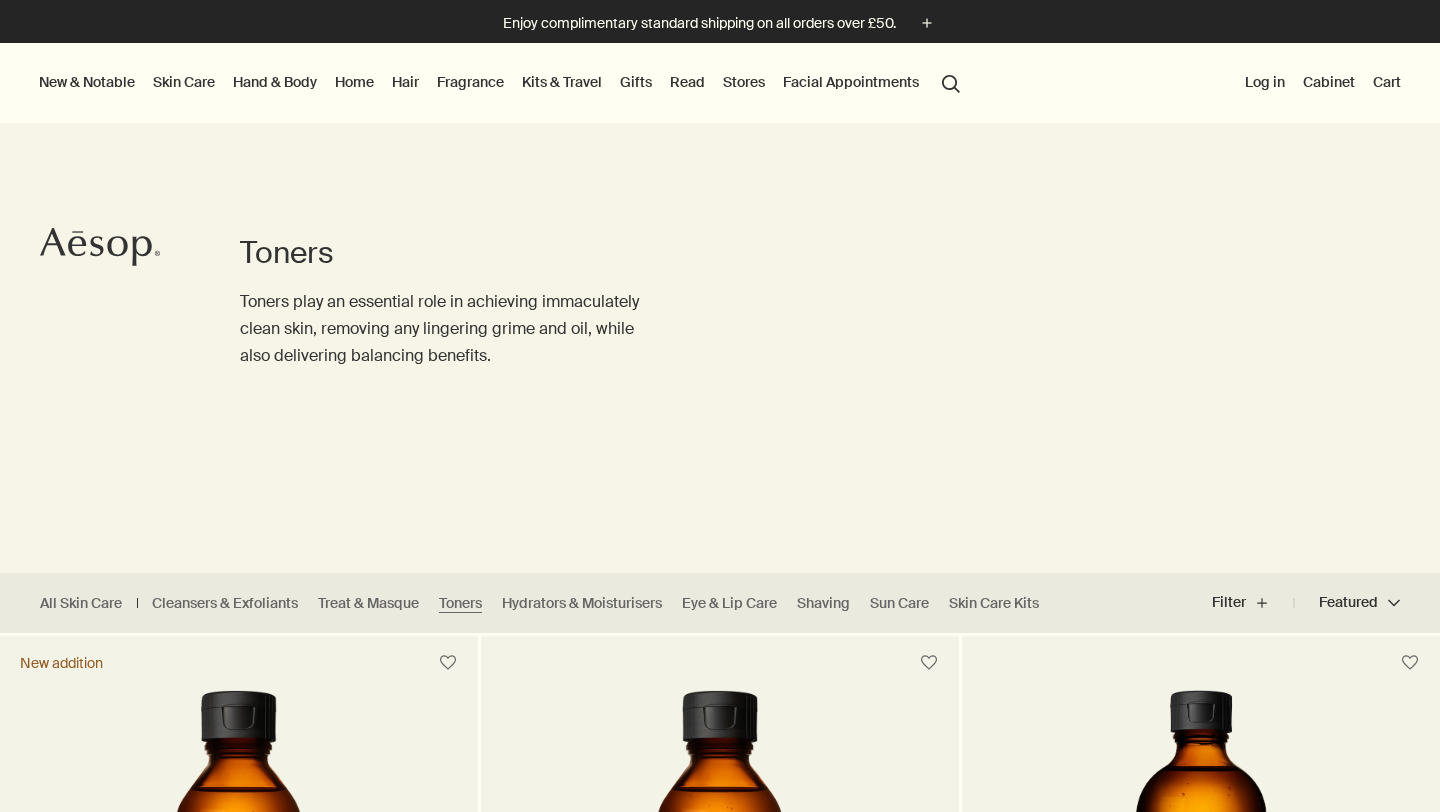 scroll, scrollTop: 0, scrollLeft: 0, axis: both 